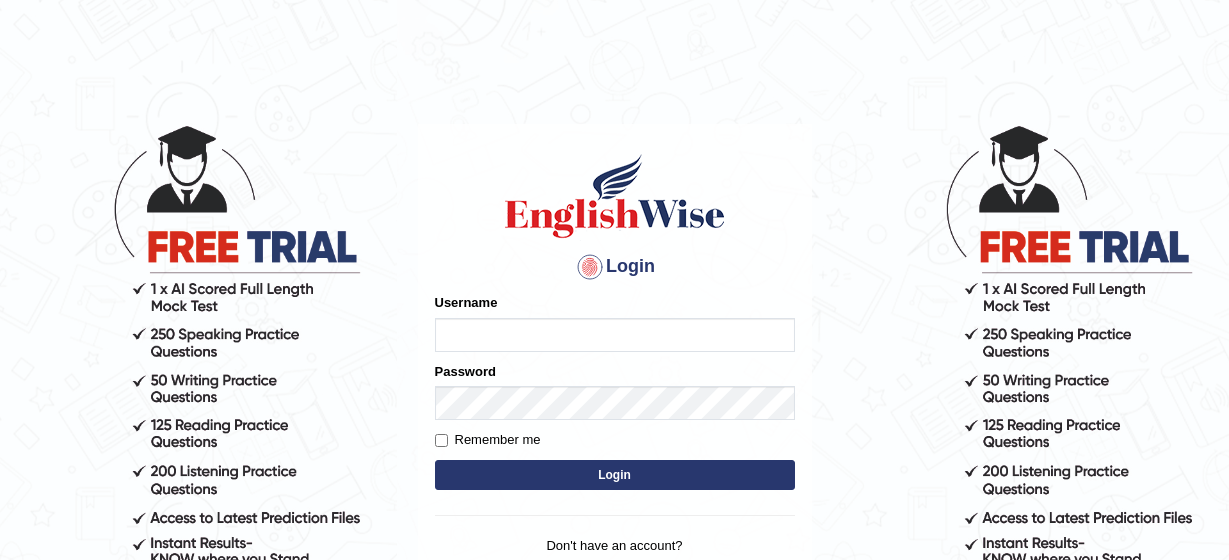scroll, scrollTop: 0, scrollLeft: 0, axis: both 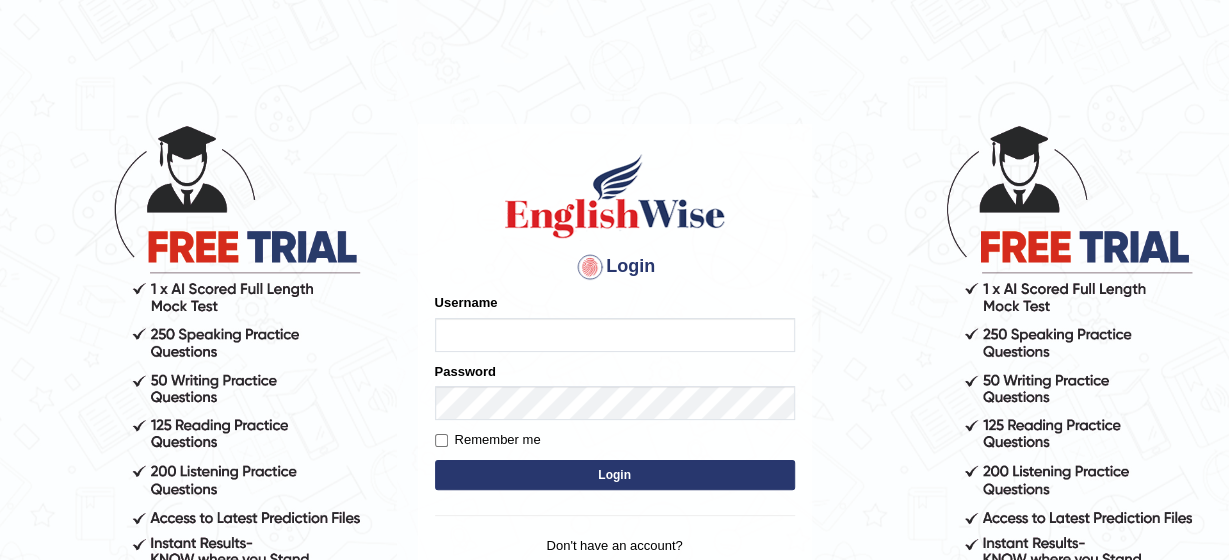 type on "[FIRST]" 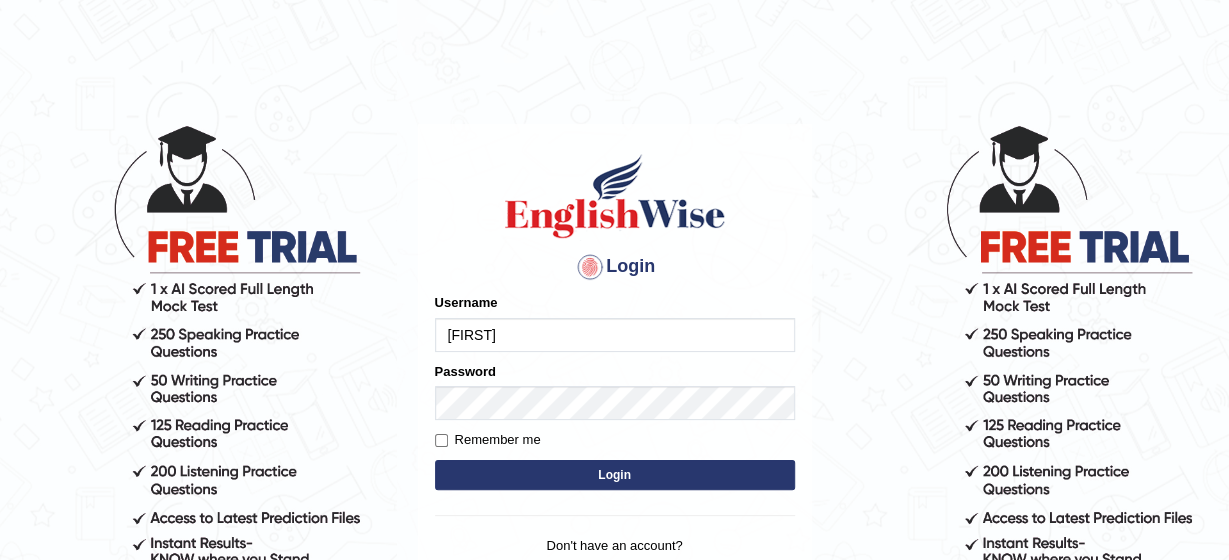 click on "Login" at bounding box center (615, 475) 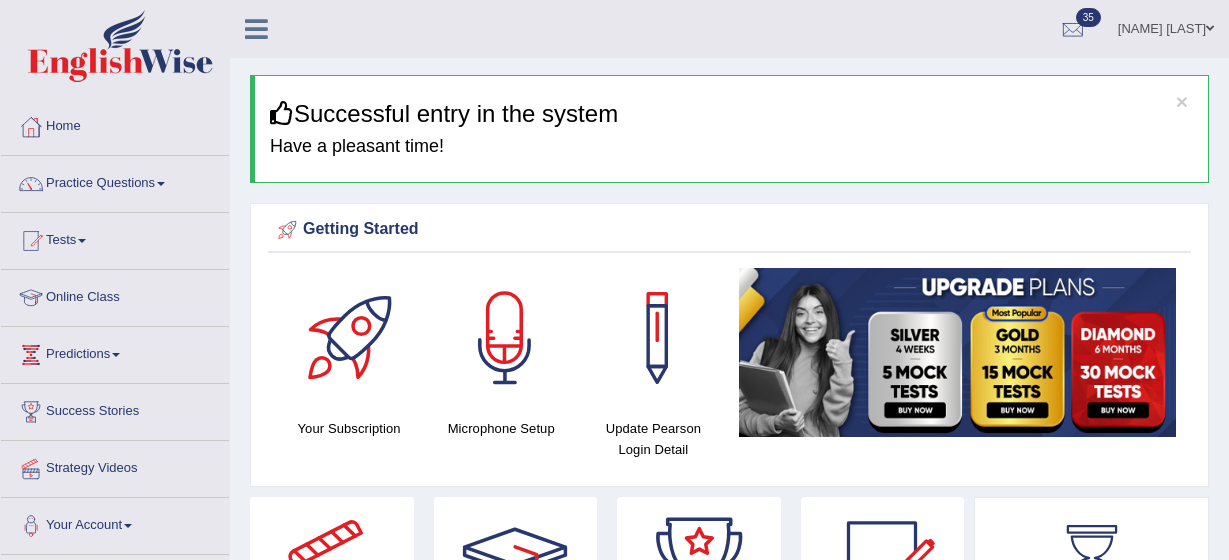 scroll, scrollTop: 0, scrollLeft: 0, axis: both 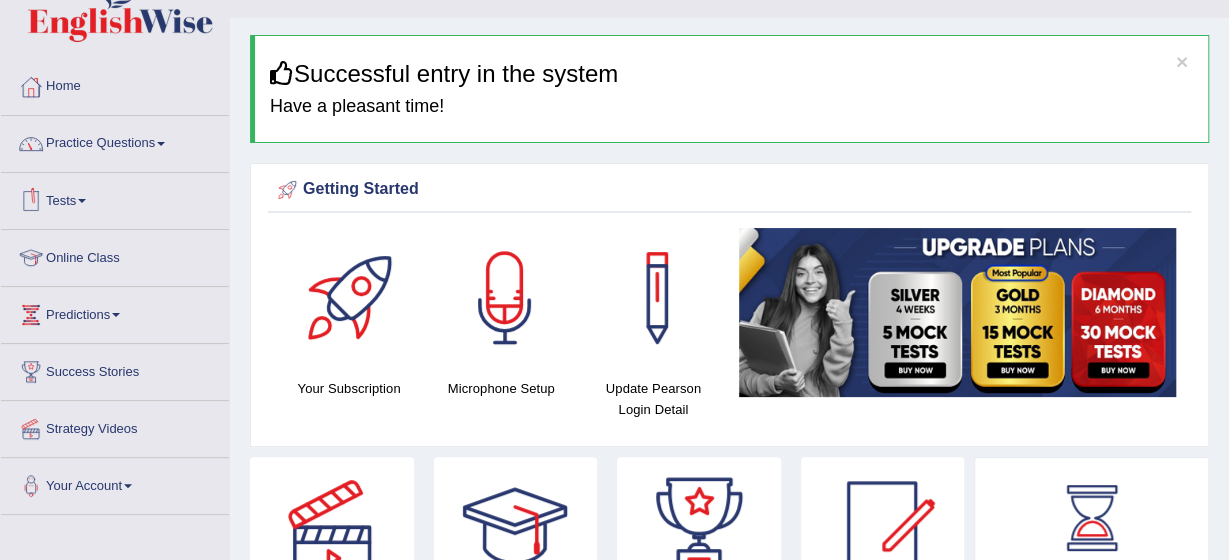 click on "Tests" at bounding box center [115, 198] 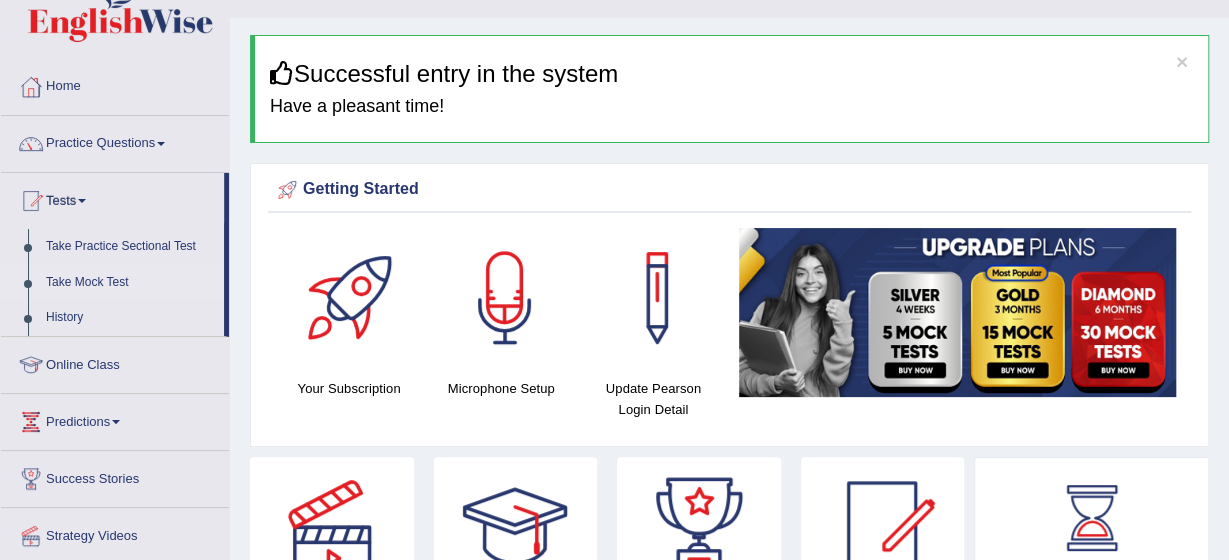 click on "Take Mock Test" at bounding box center (130, 283) 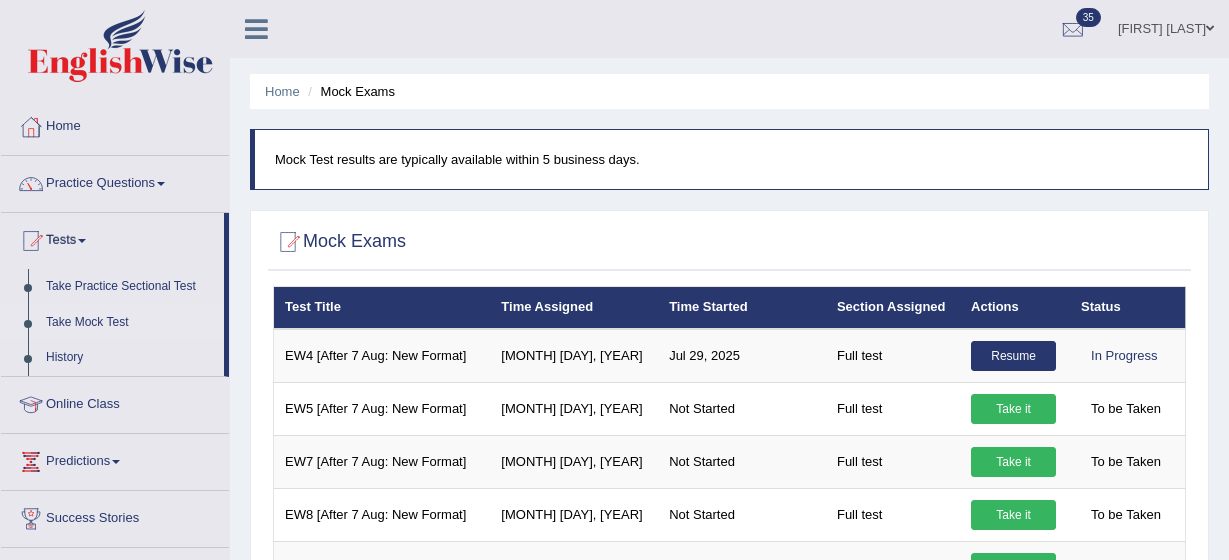 scroll, scrollTop: 0, scrollLeft: 0, axis: both 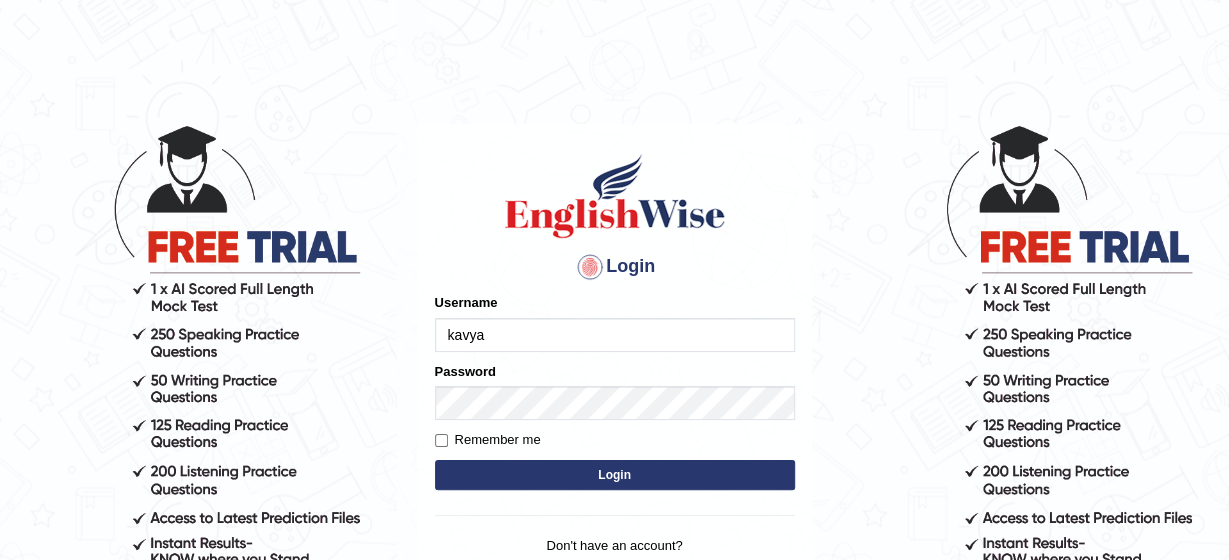 click on "kavya" at bounding box center [615, 335] 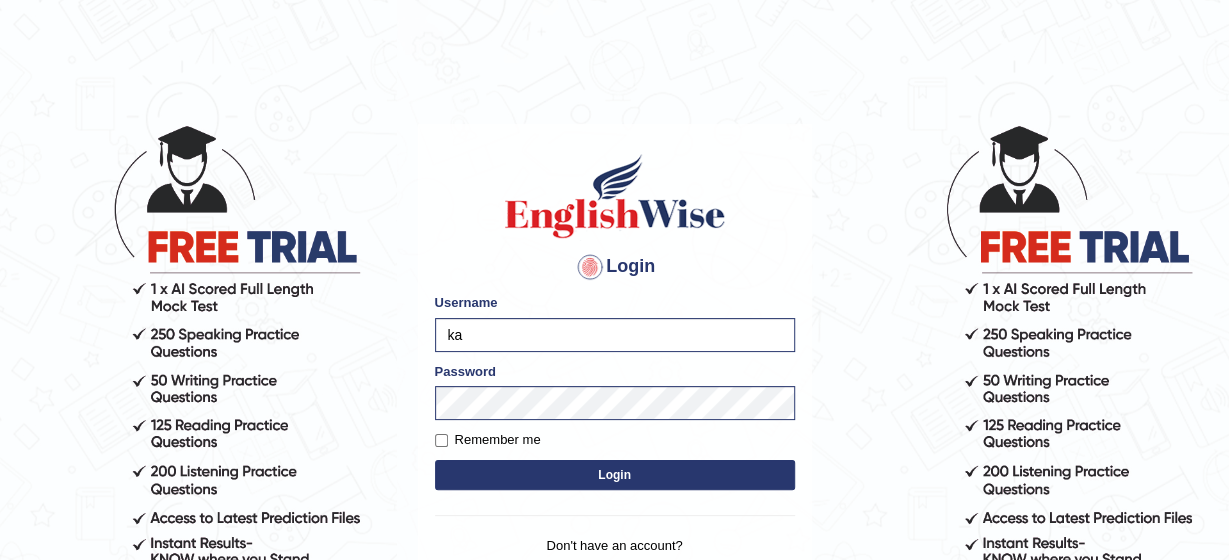 type on "k" 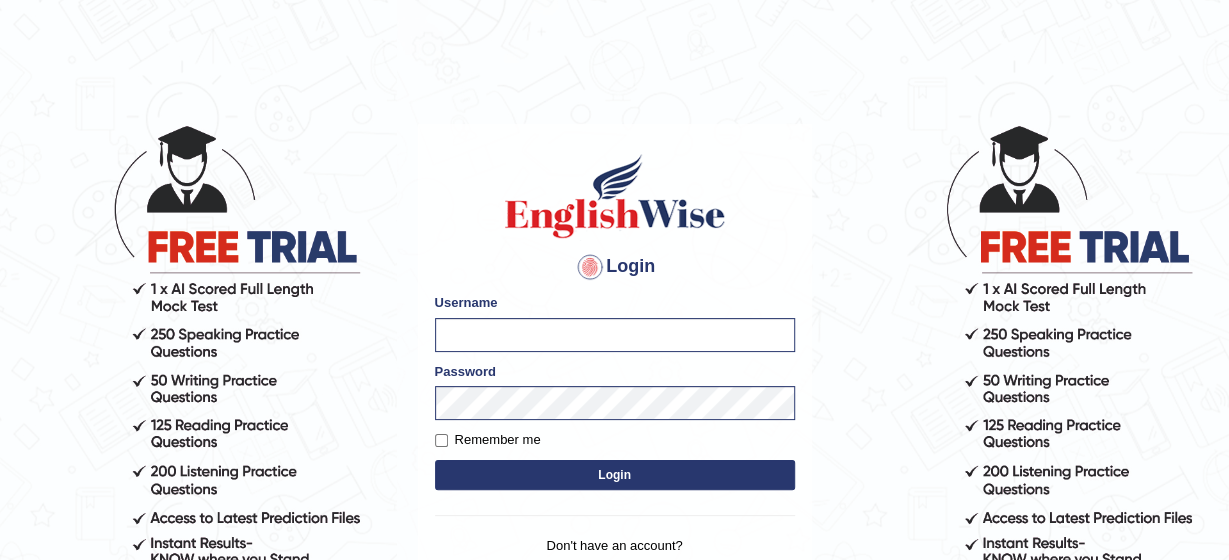 type on "bhagwantbrar" 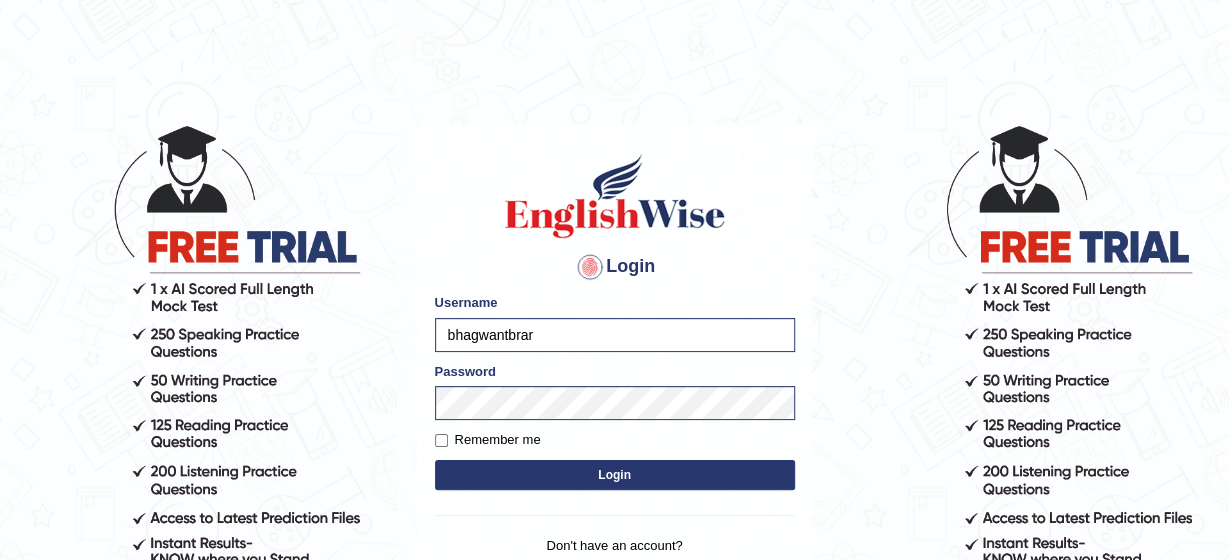 click on "Login" at bounding box center (615, 475) 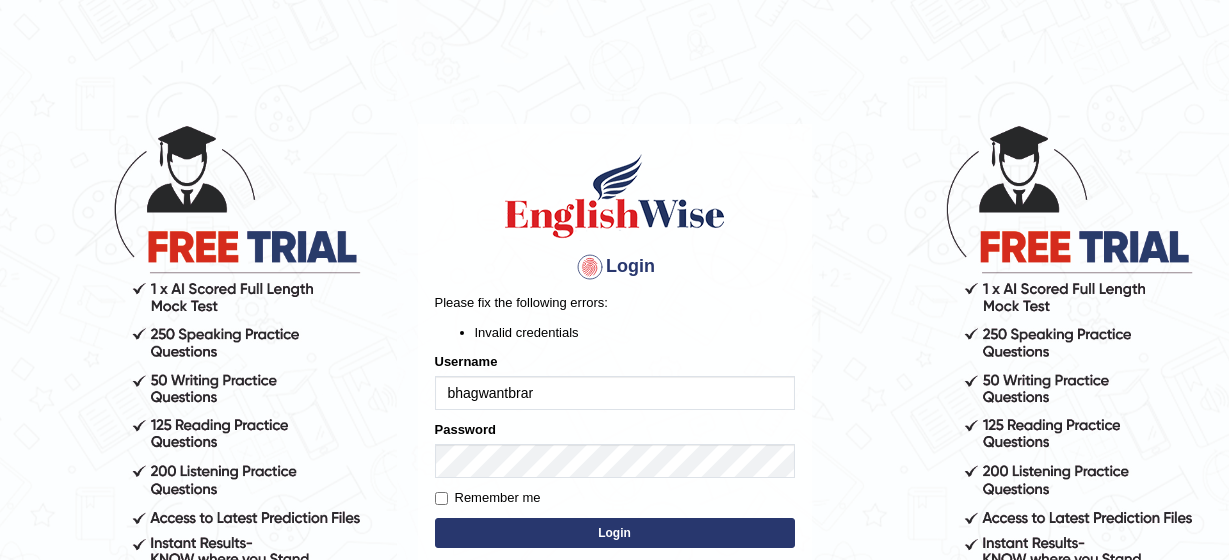 scroll, scrollTop: 0, scrollLeft: 0, axis: both 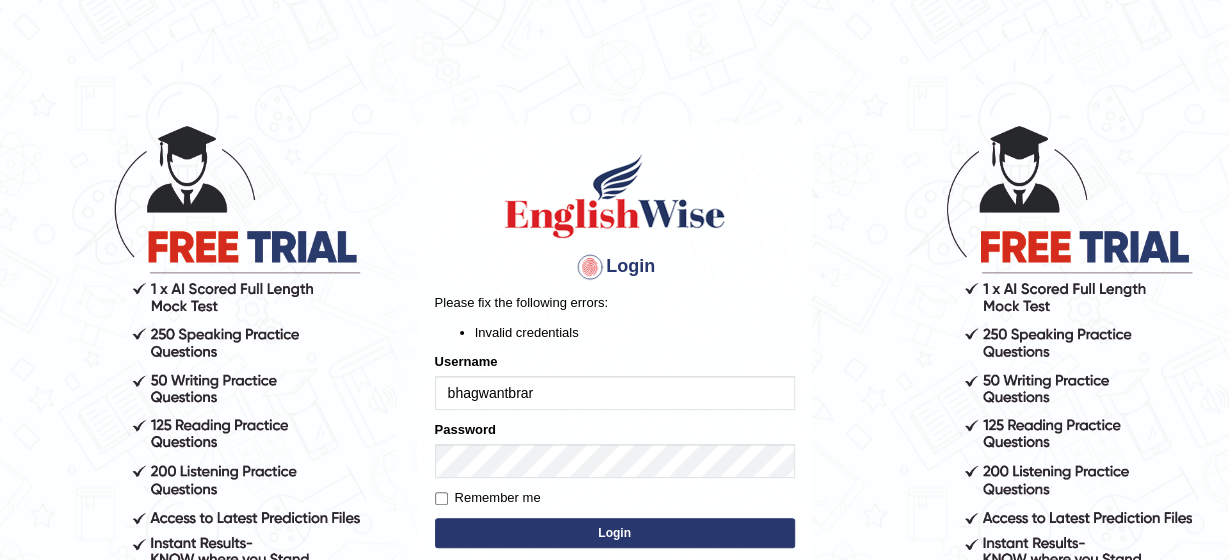 click on "Login" at bounding box center [615, 533] 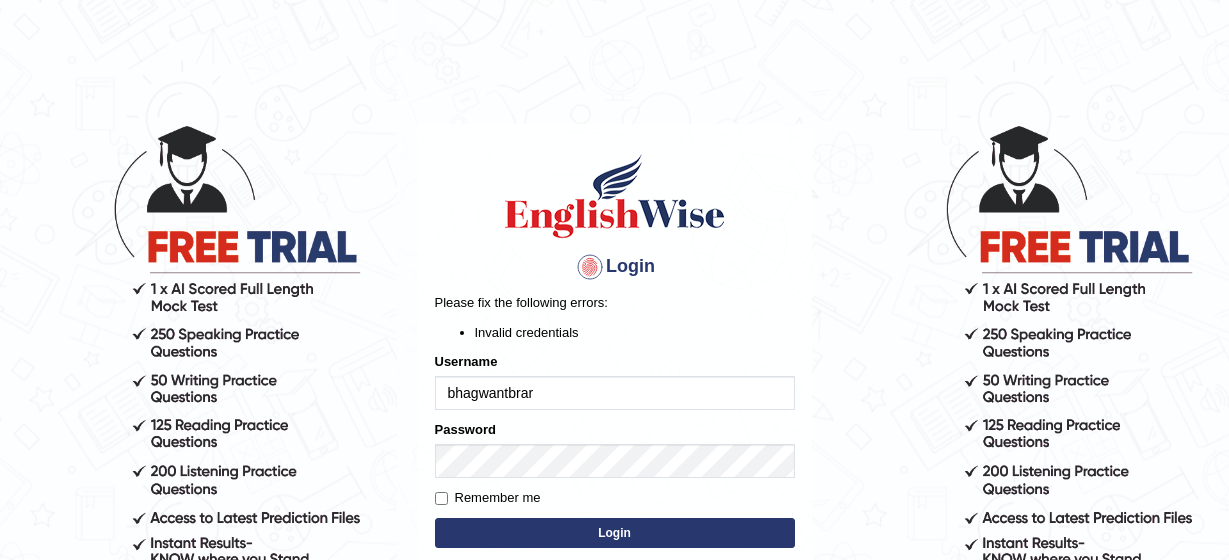 scroll, scrollTop: 0, scrollLeft: 0, axis: both 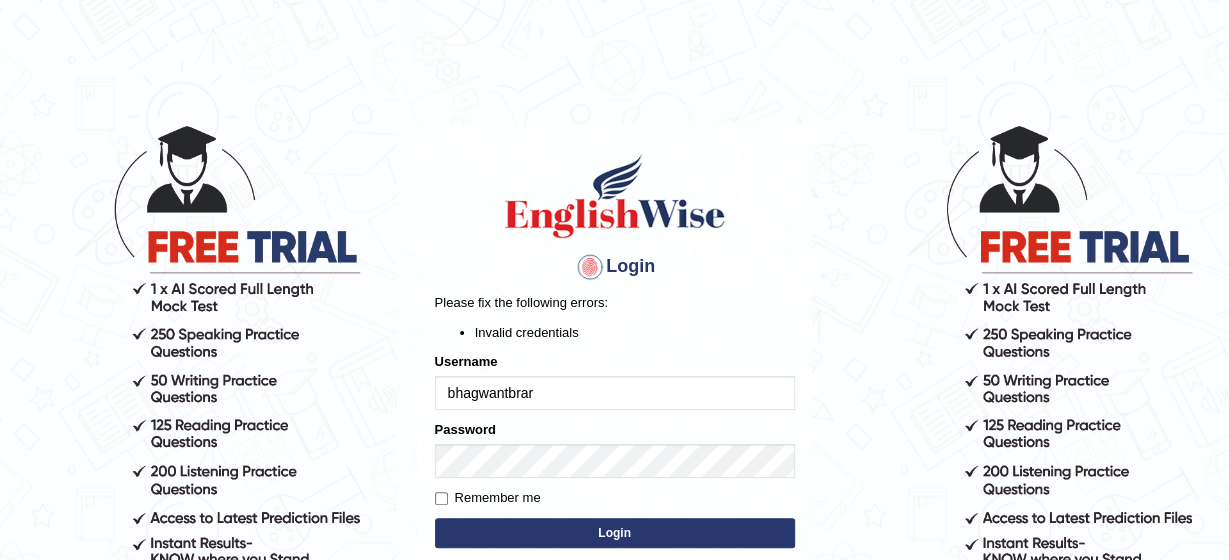click on "bhagwantbrar" at bounding box center (615, 393) 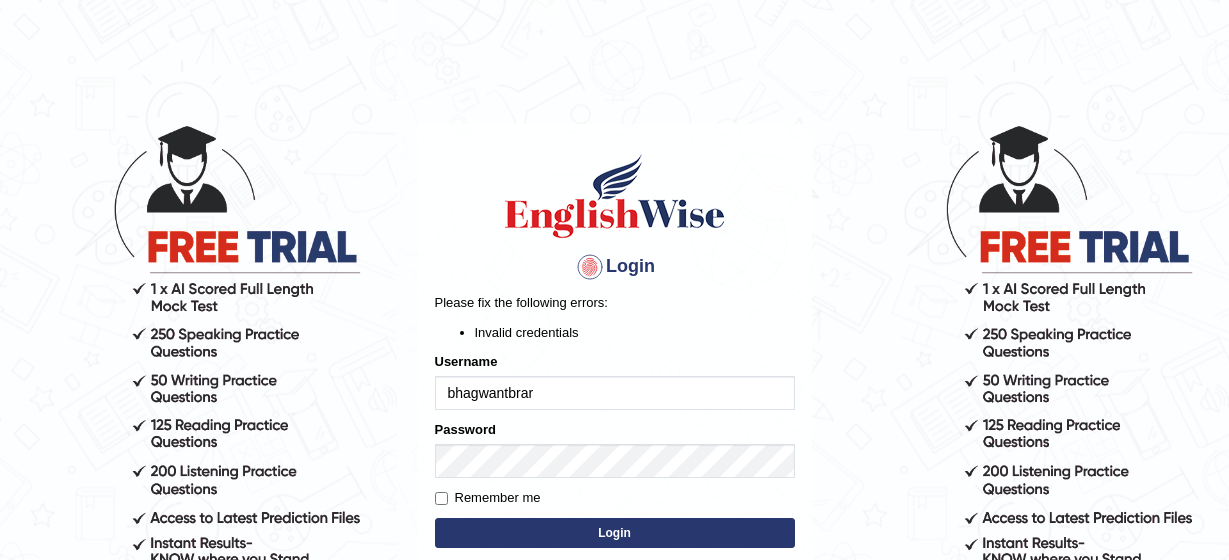 scroll, scrollTop: 0, scrollLeft: 0, axis: both 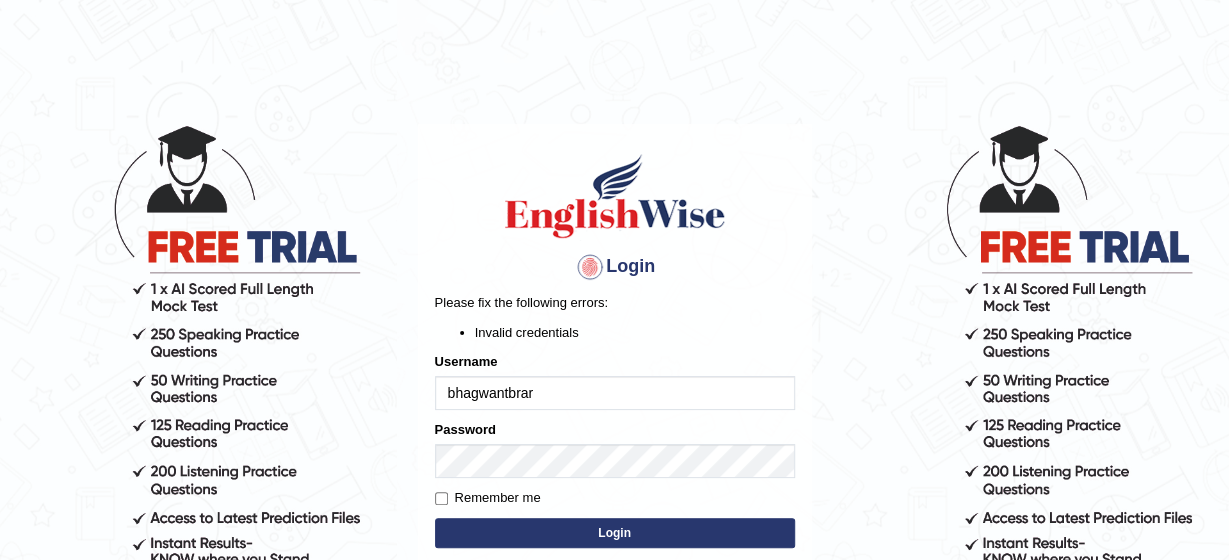 click on "bhagwantbrar" at bounding box center (615, 393) 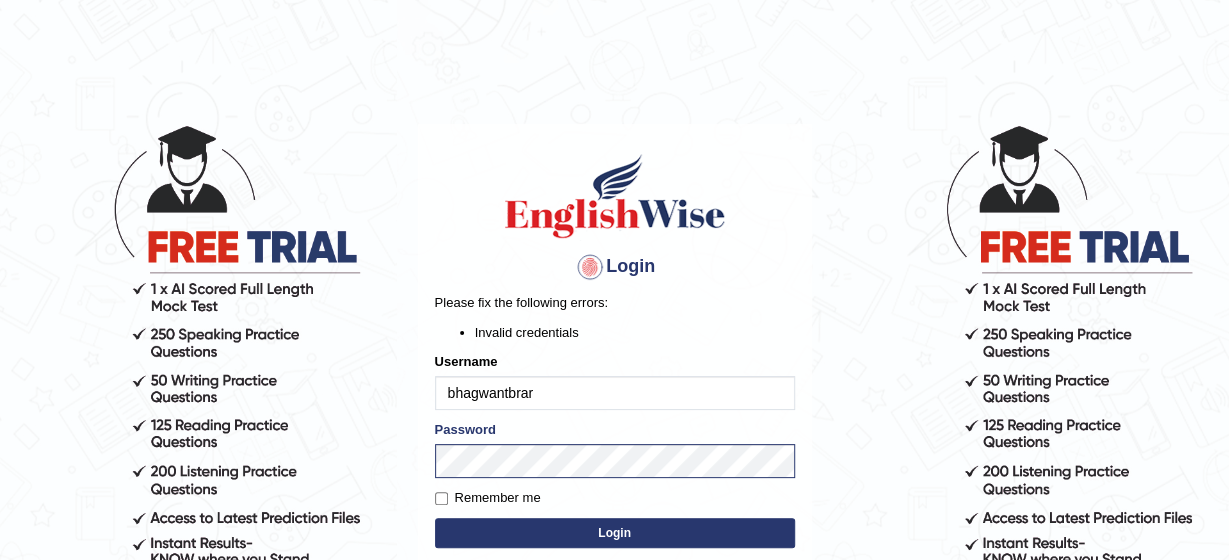 click on "Login" at bounding box center (615, 533) 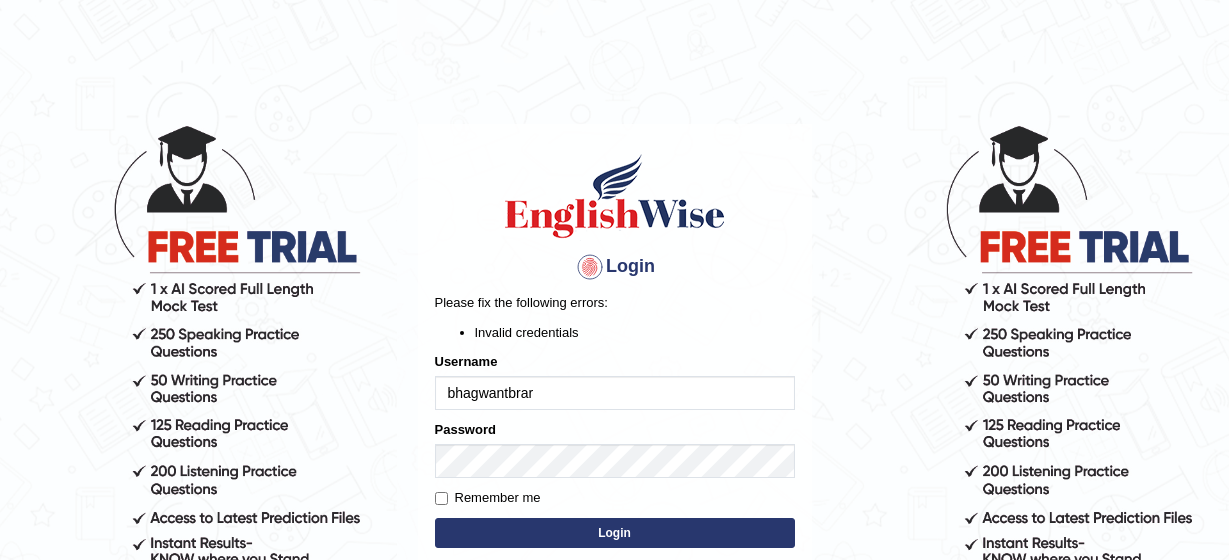scroll, scrollTop: 0, scrollLeft: 0, axis: both 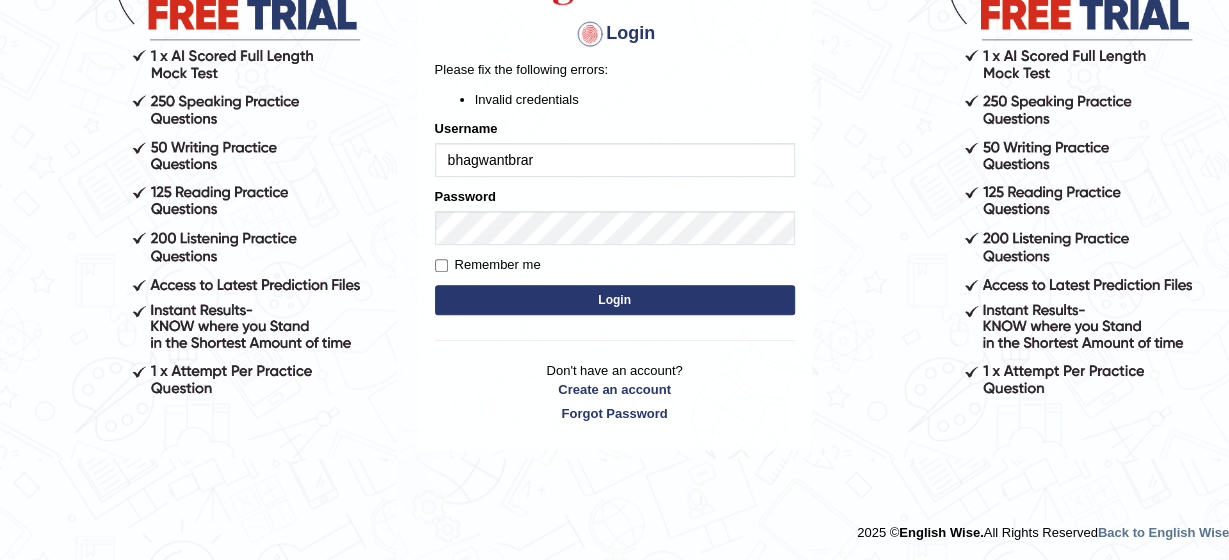 click on "bhagwantbrar" at bounding box center (615, 160) 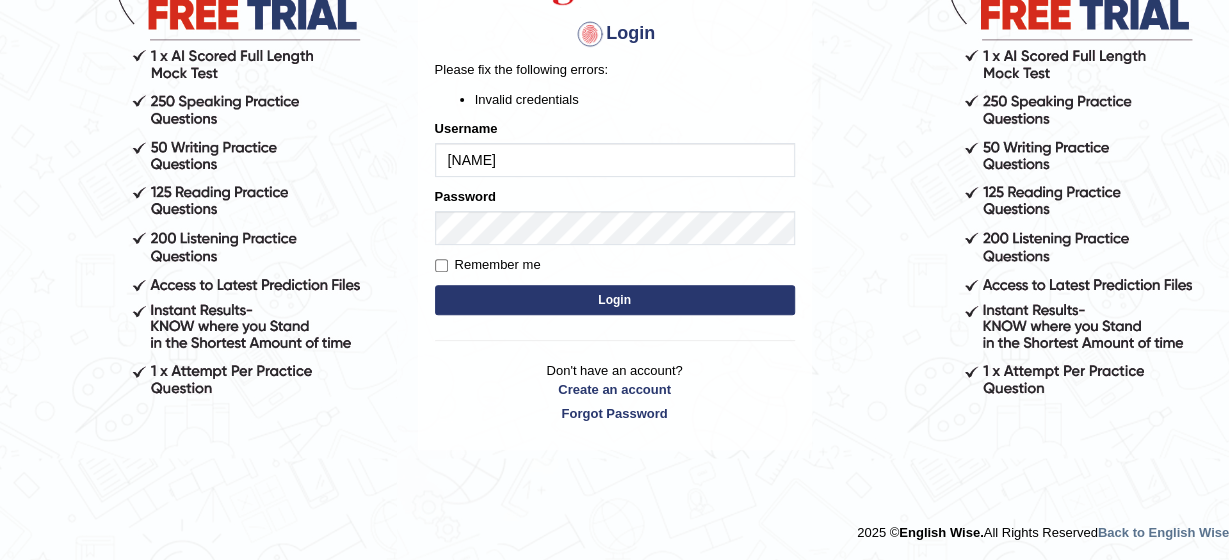 type on "b" 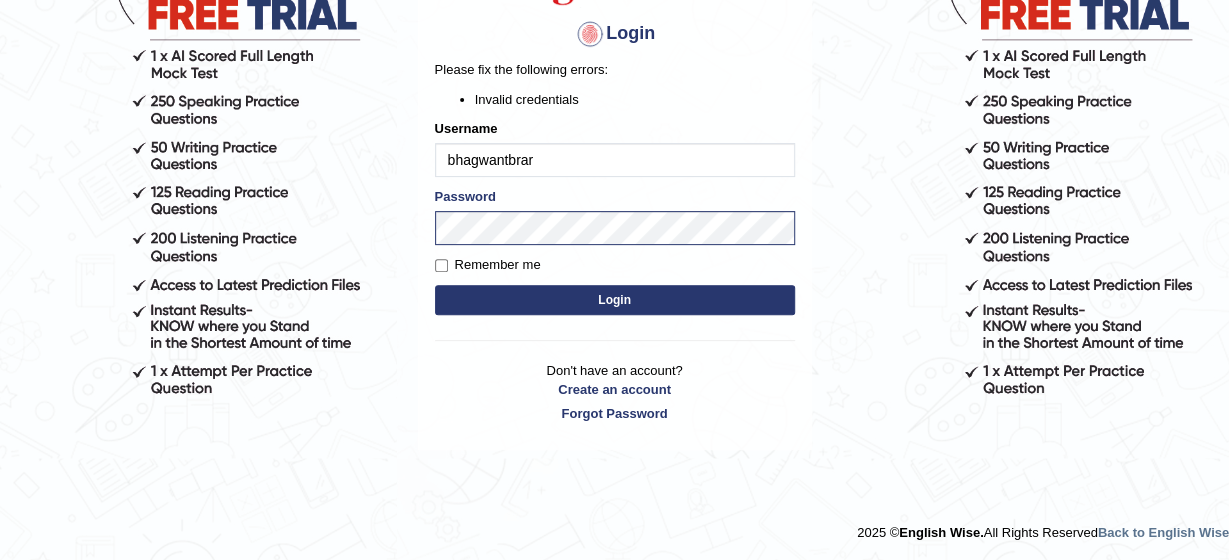 click on "Login" at bounding box center [615, 300] 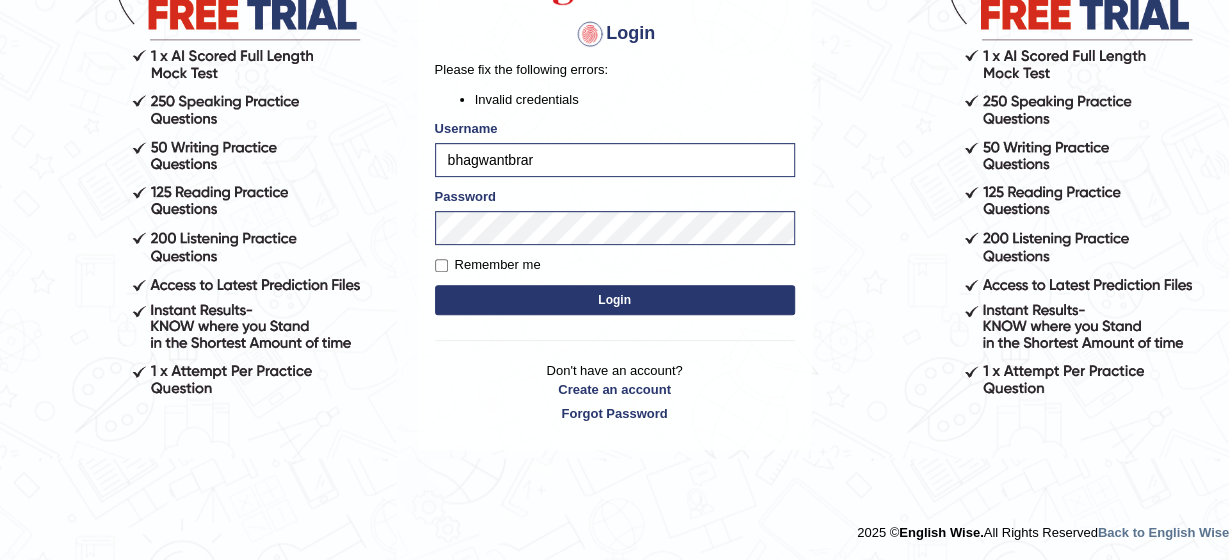 scroll, scrollTop: 175, scrollLeft: 0, axis: vertical 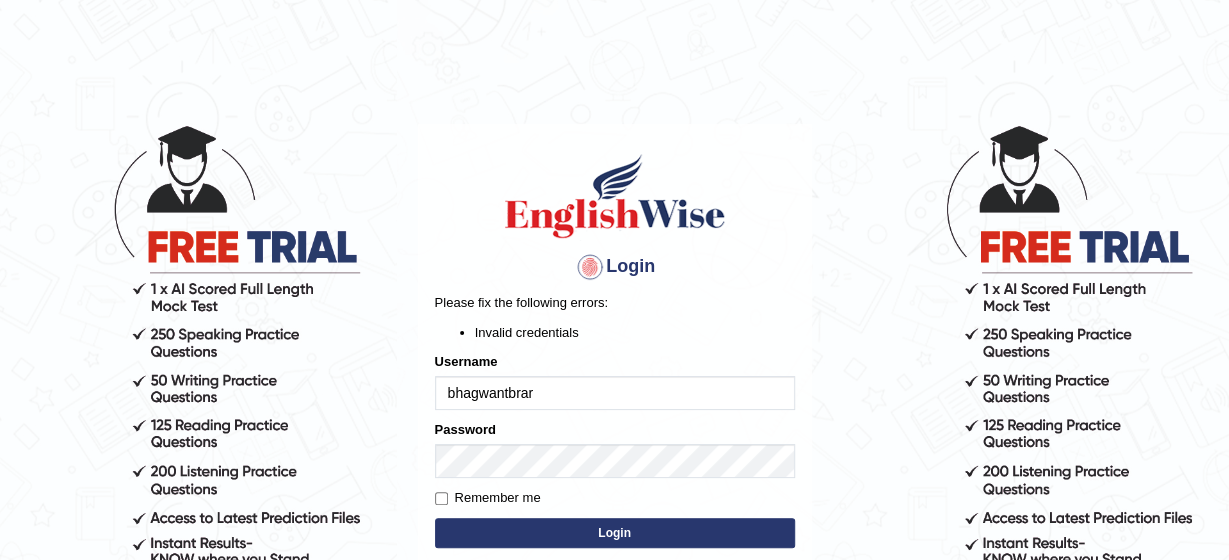 click on "bhagwantbrar" at bounding box center (615, 393) 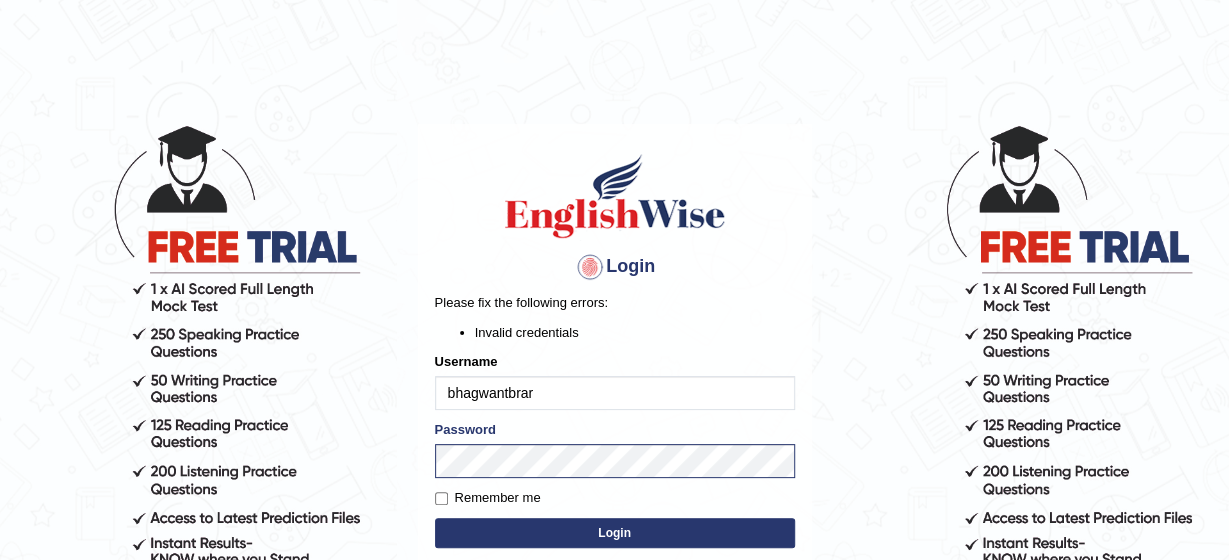 click on "bhagwantbrar" at bounding box center (615, 393) 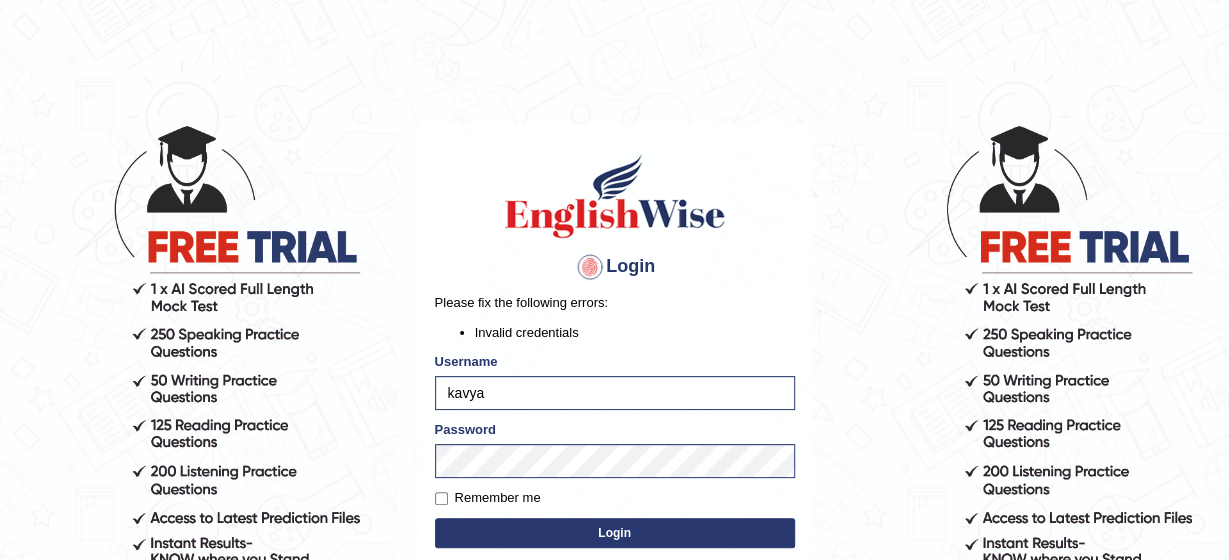 click on "Login" at bounding box center (615, 533) 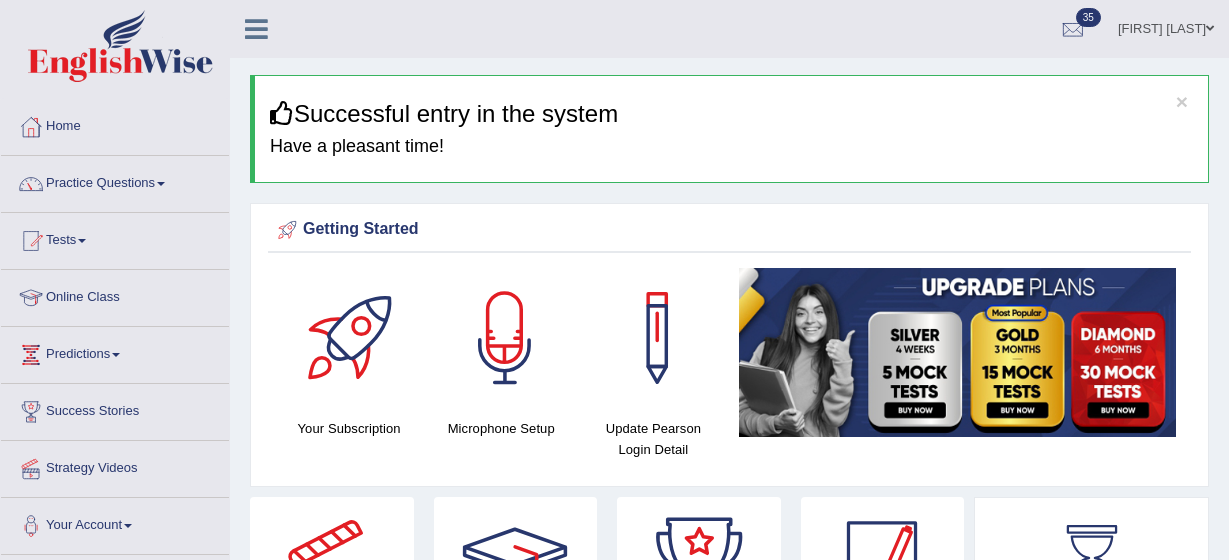 scroll, scrollTop: 0, scrollLeft: 0, axis: both 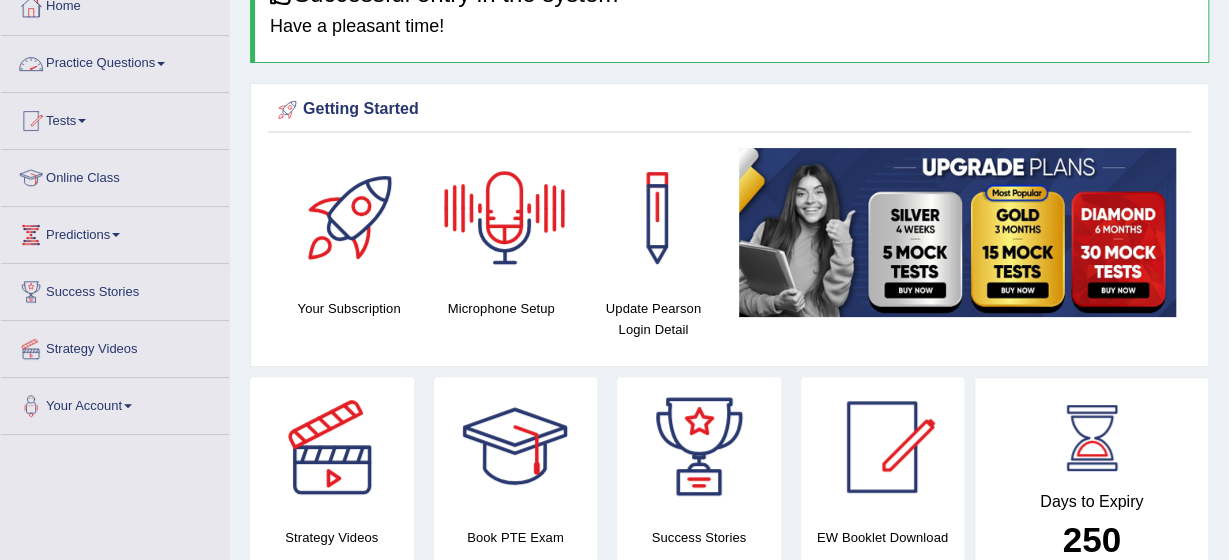 click on "Practice Questions" at bounding box center (115, 61) 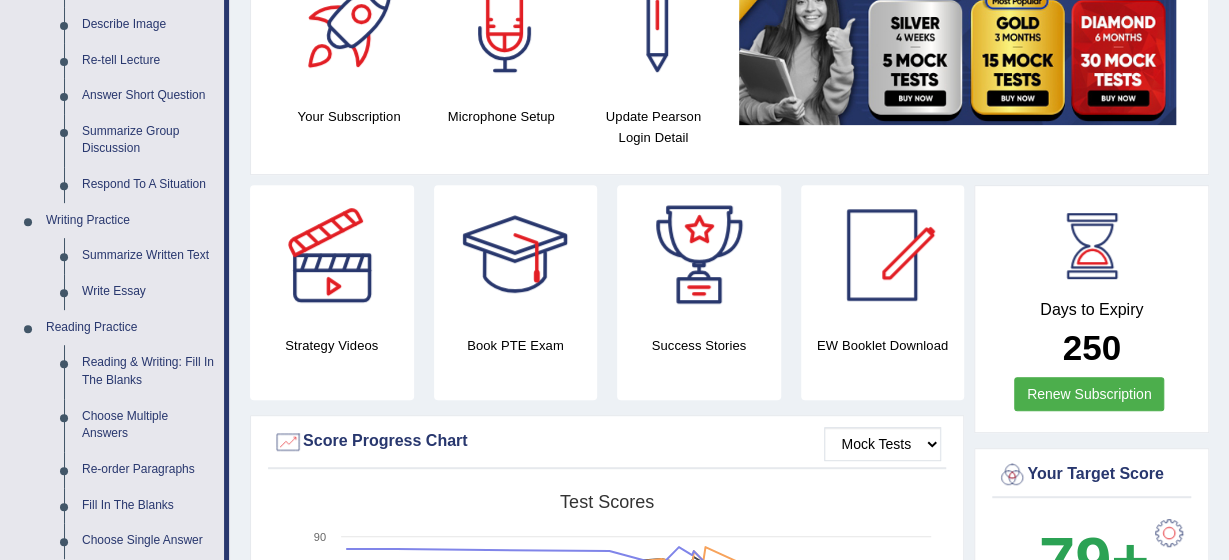 scroll, scrollTop: 320, scrollLeft: 0, axis: vertical 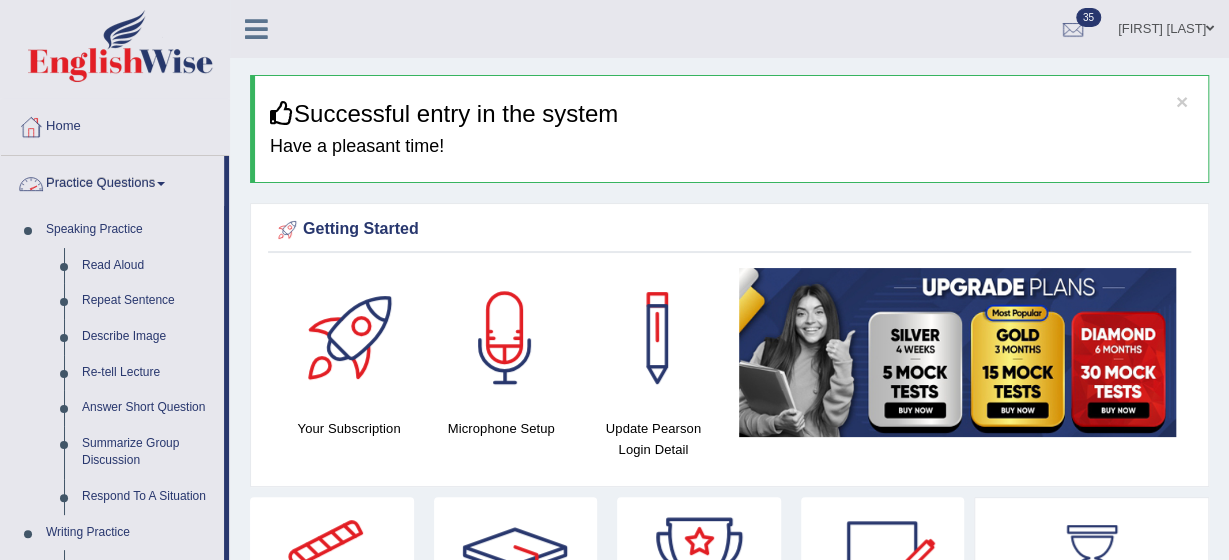 click at bounding box center [161, 184] 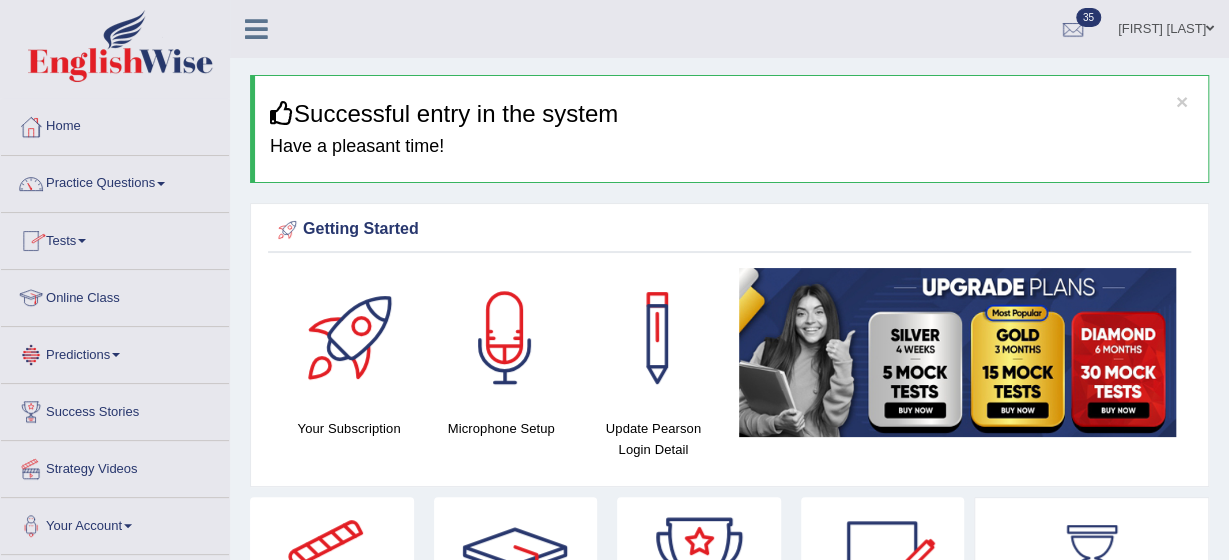 click at bounding box center (82, 241) 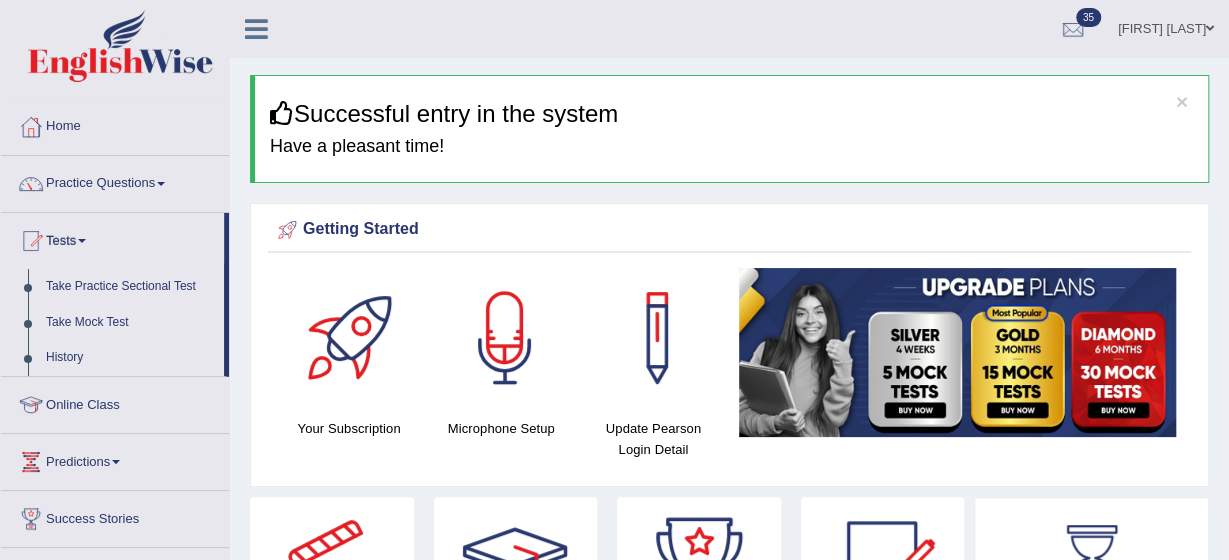 click on "Take Mock Test" at bounding box center (130, 323) 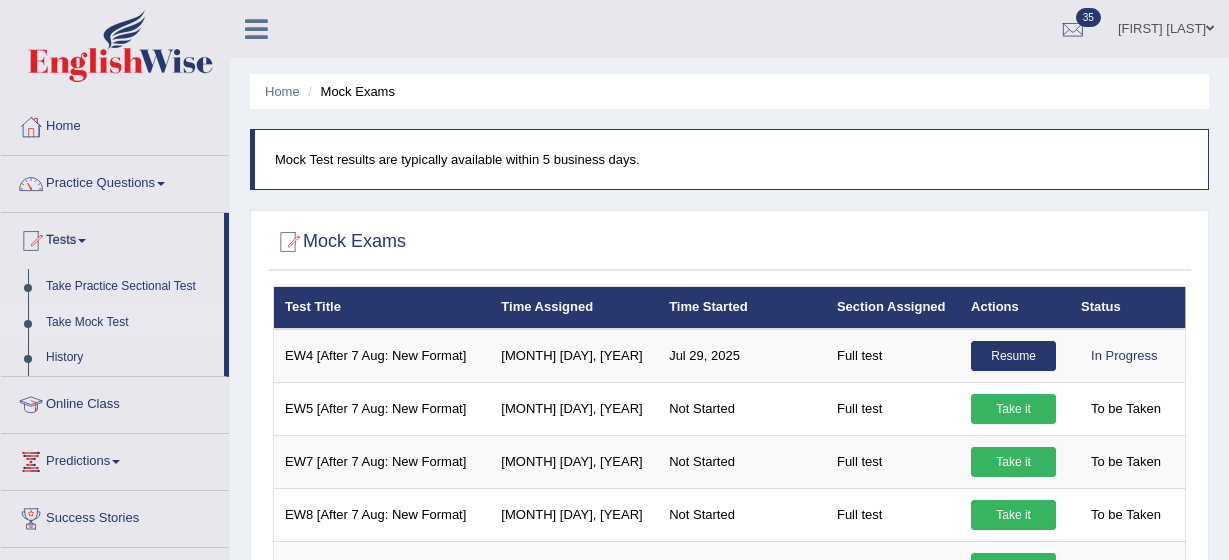 scroll, scrollTop: 0, scrollLeft: 0, axis: both 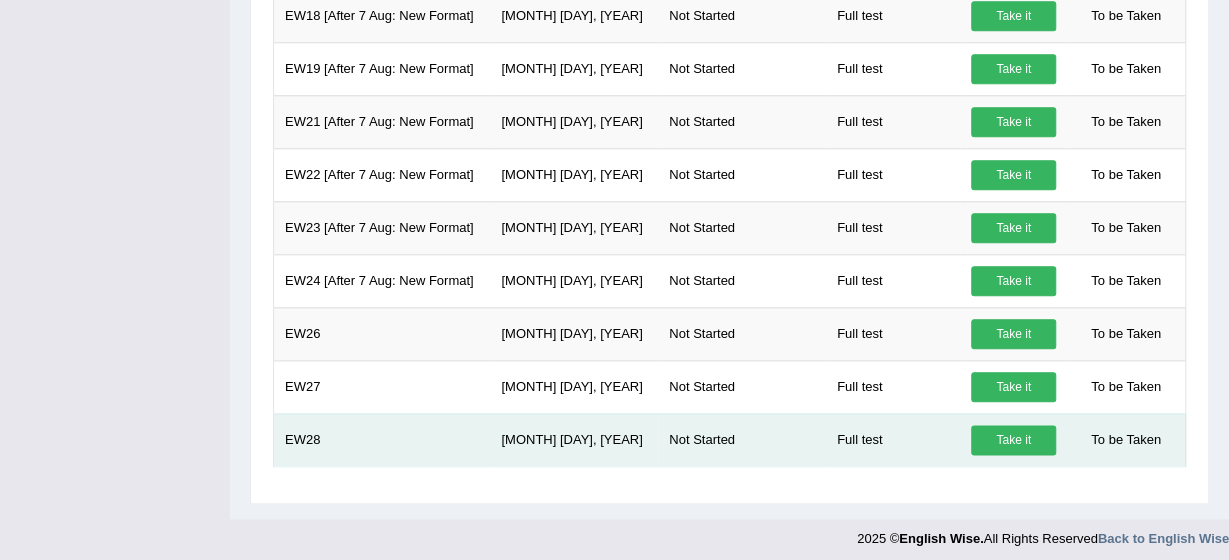 click on "Take it" at bounding box center (1013, 440) 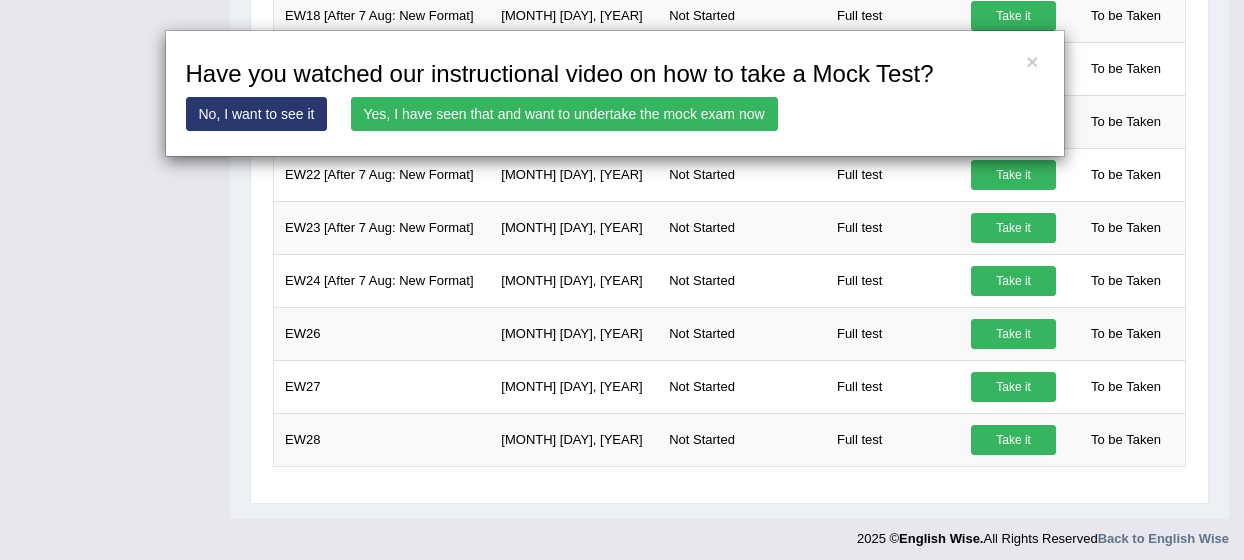 click on "×
Have you watched our instructional video on how to take a Mock Test?
No, I want to see it
Yes, I have seen that and want to undertake the mock exam now" at bounding box center [622, 280] 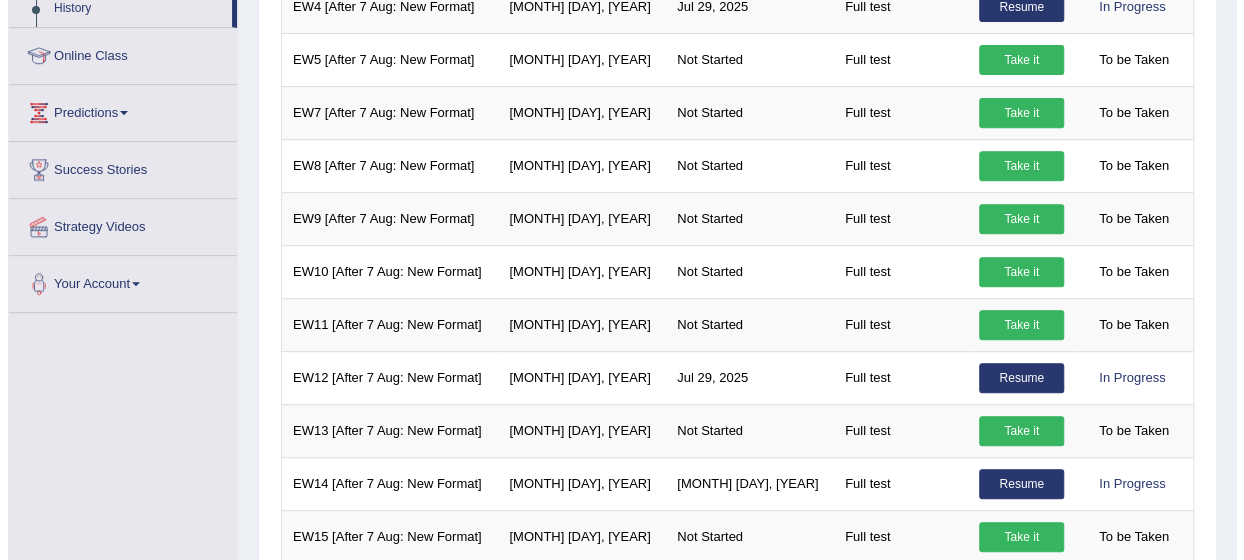 scroll, scrollTop: 296, scrollLeft: 0, axis: vertical 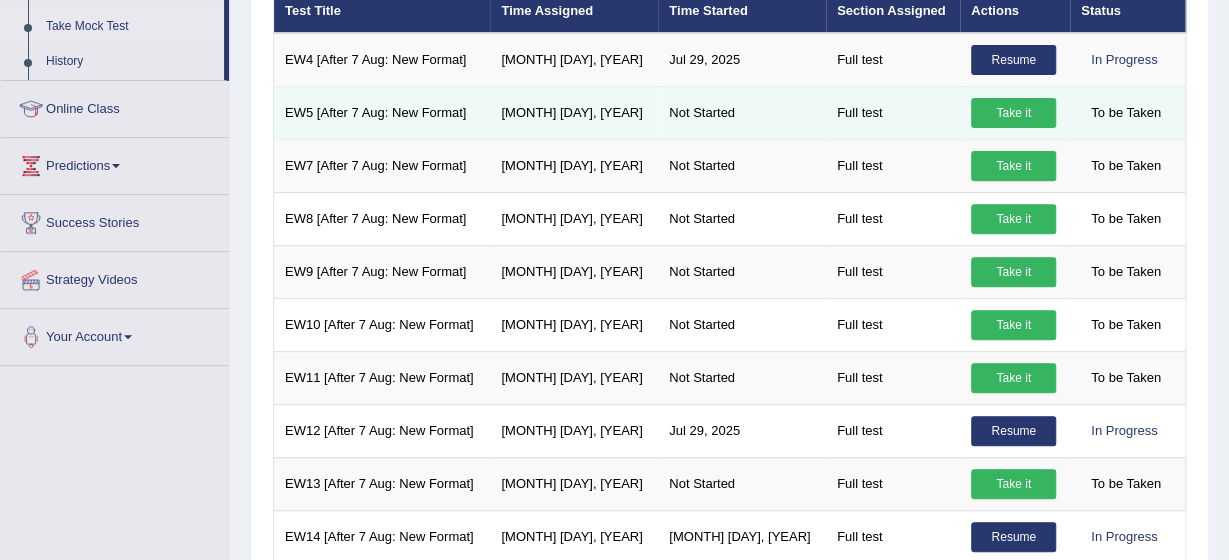 click on "Take it" at bounding box center [1013, 113] 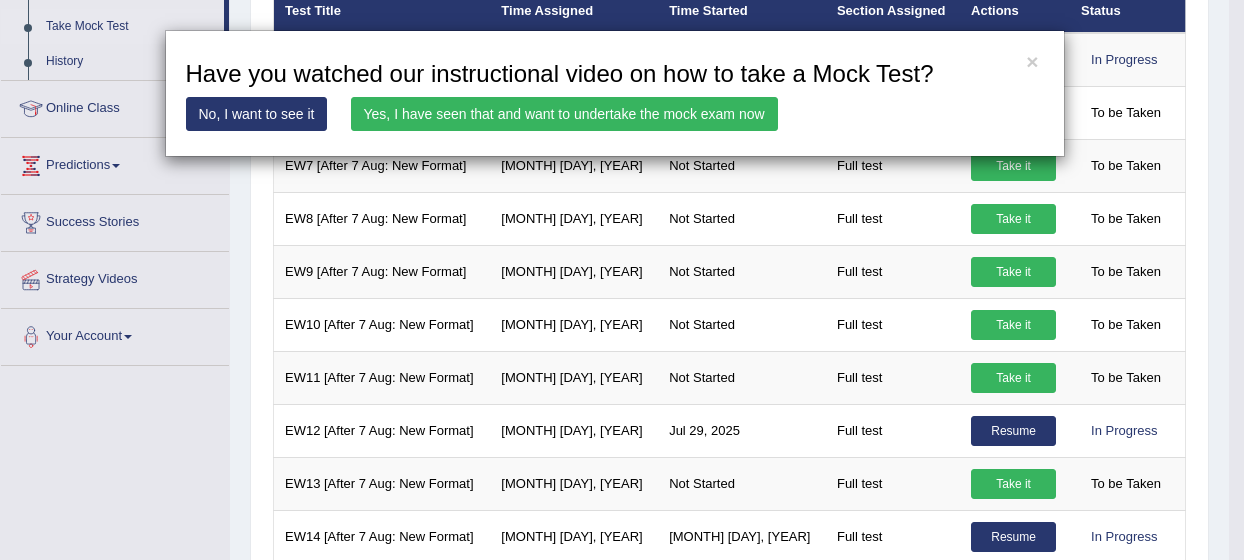 click on "Yes, I have seen that and want to undertake the mock exam now" at bounding box center [564, 114] 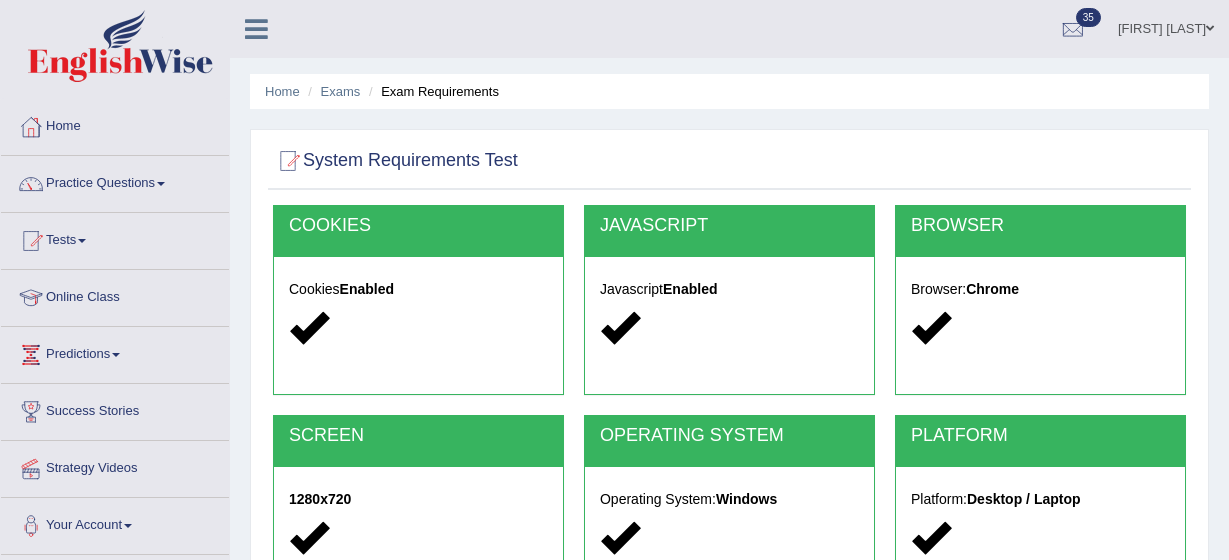 scroll, scrollTop: 0, scrollLeft: 0, axis: both 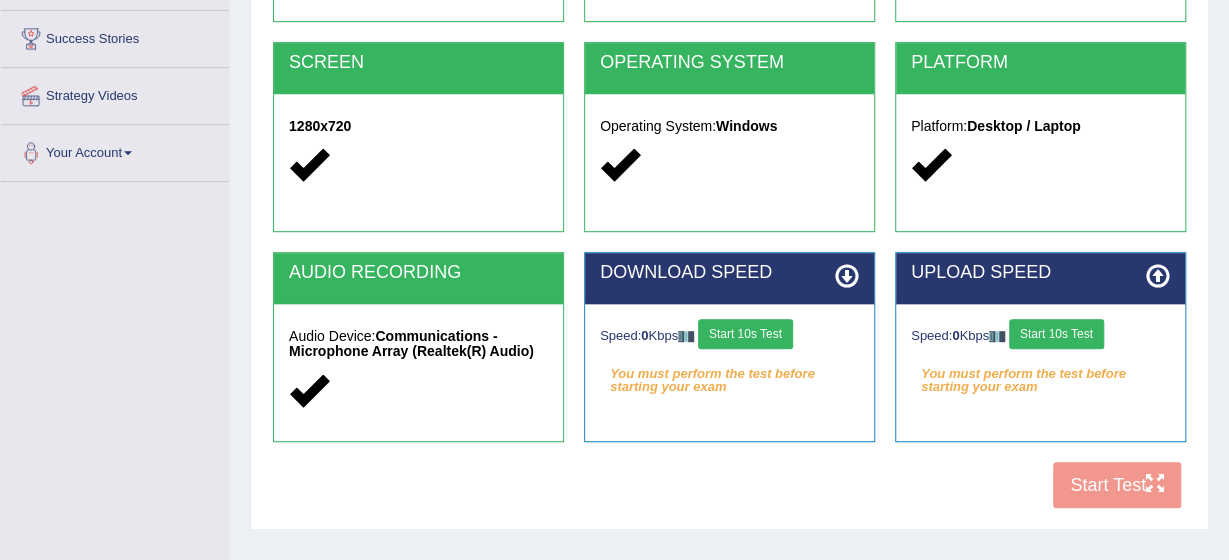 click on "Start 10s Test" at bounding box center (745, 334) 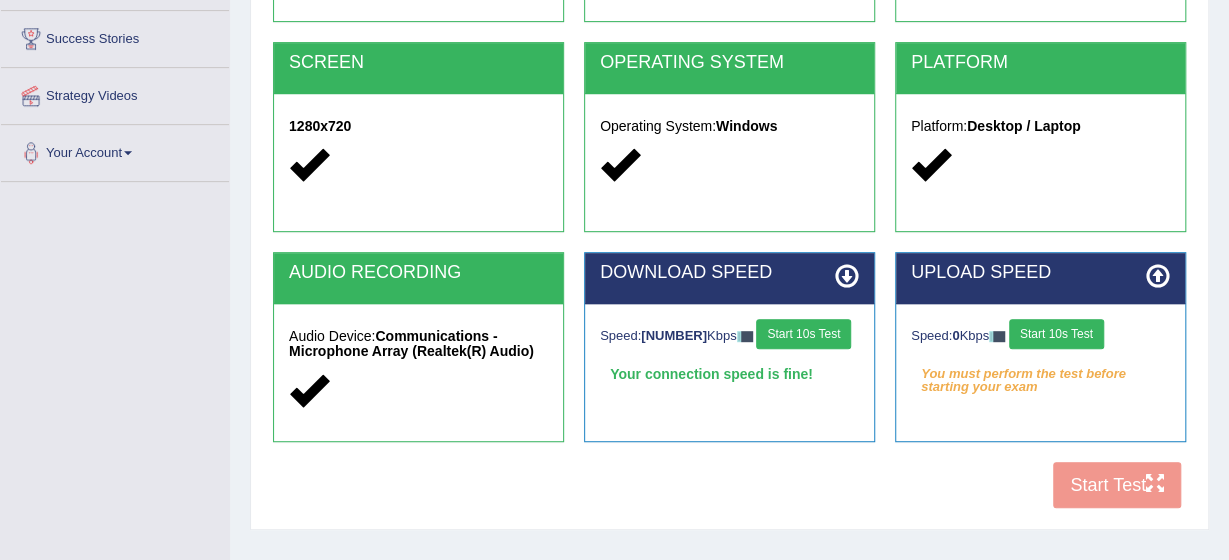click on "Start 10s Test" at bounding box center [1056, 334] 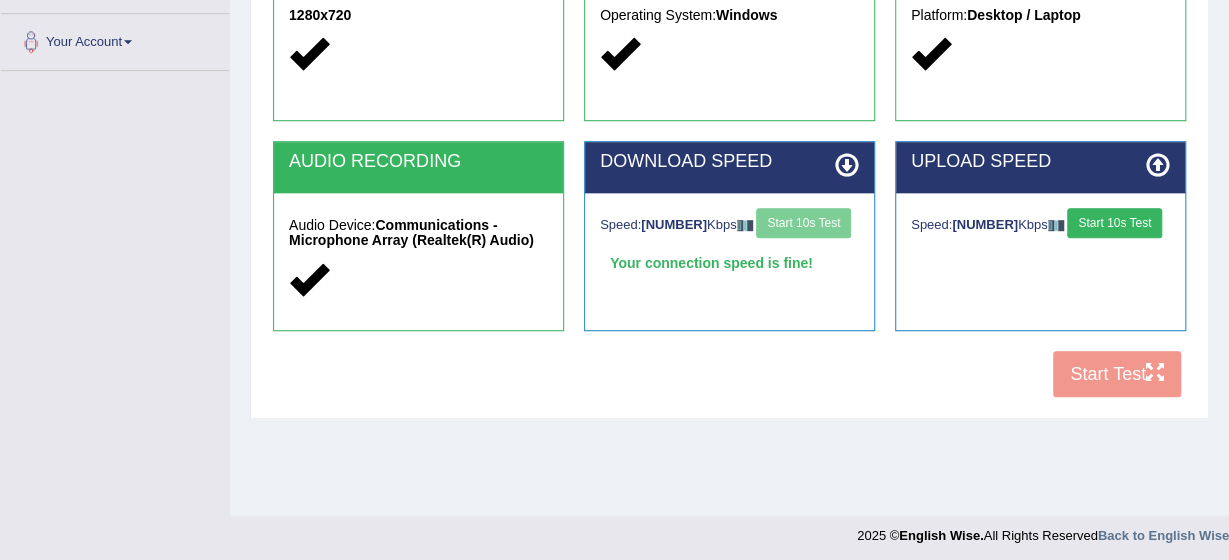 scroll, scrollTop: 490, scrollLeft: 0, axis: vertical 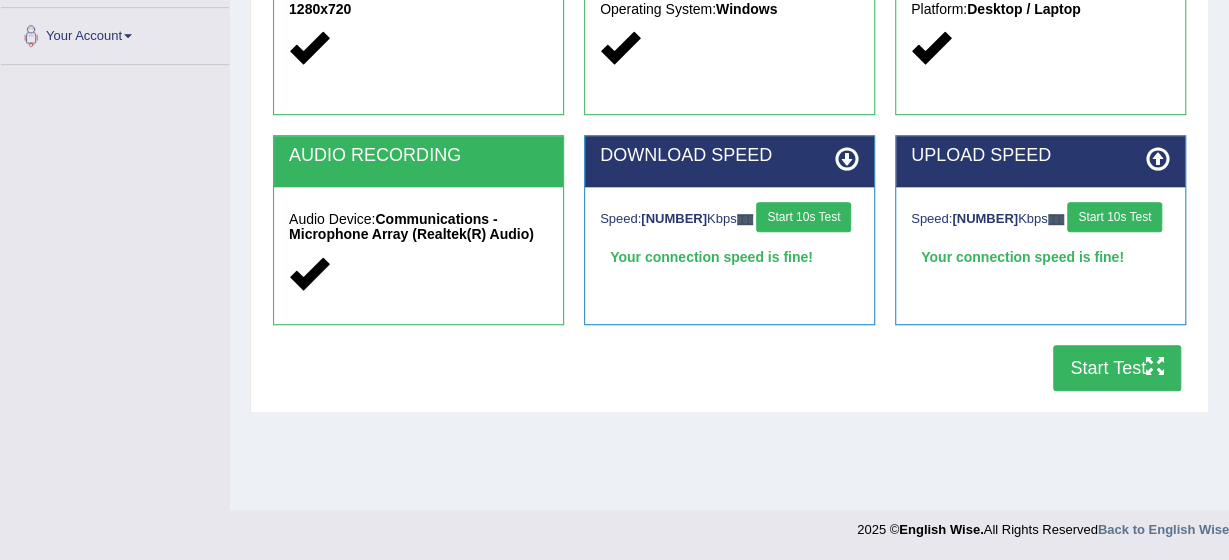 click at bounding box center (1155, 366) 